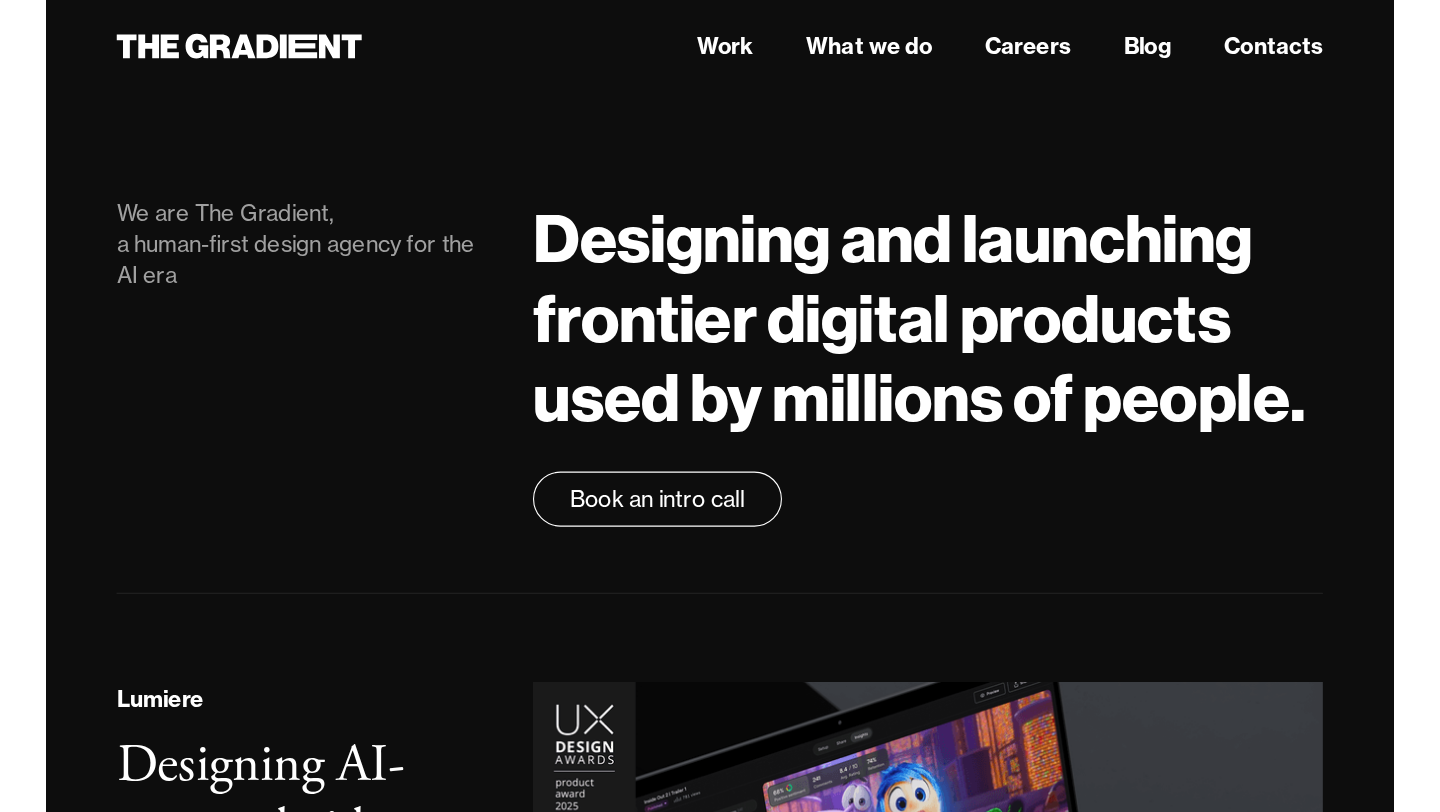 scroll, scrollTop: 0, scrollLeft: 0, axis: both 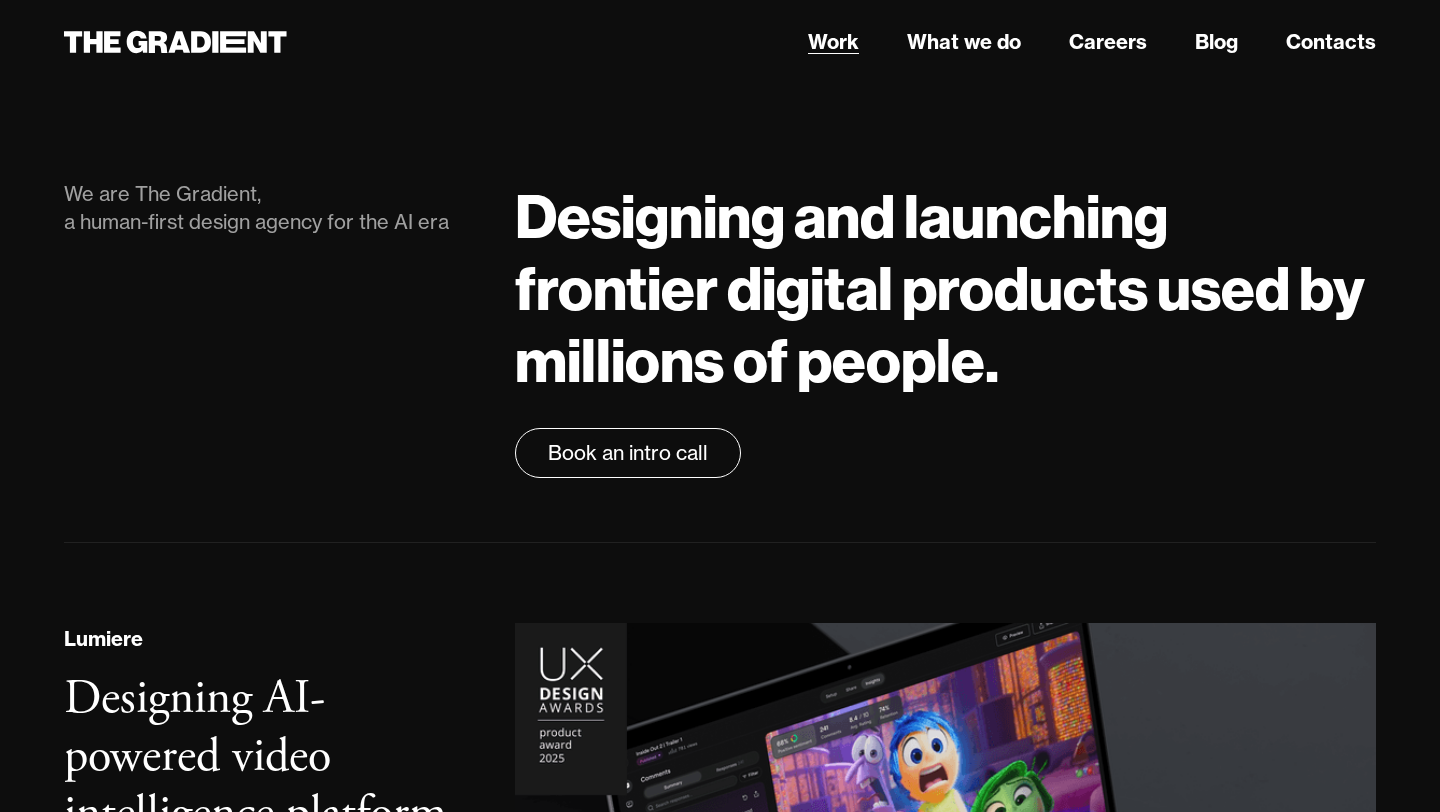 click on "Work" at bounding box center (833, 42) 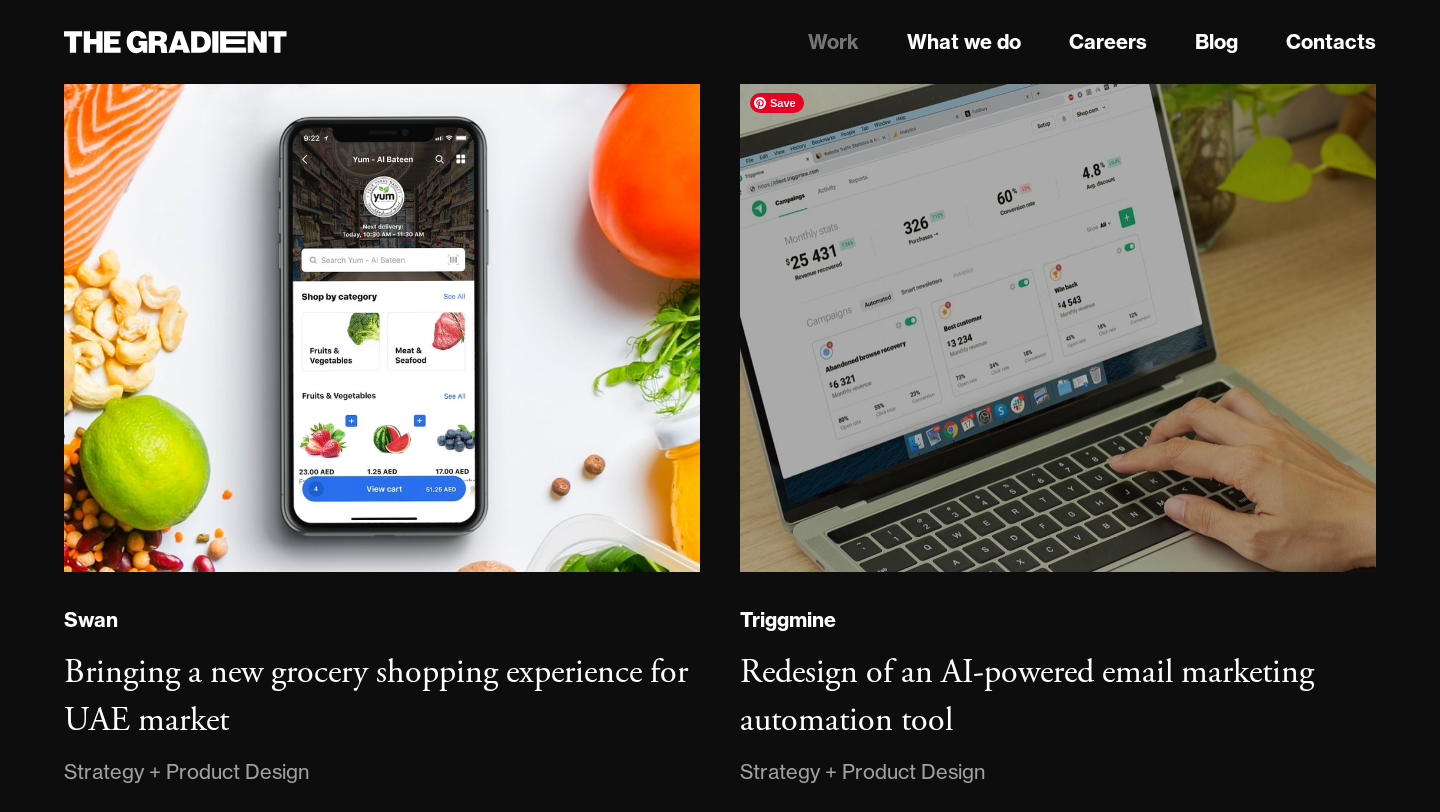 scroll, scrollTop: 2837, scrollLeft: 0, axis: vertical 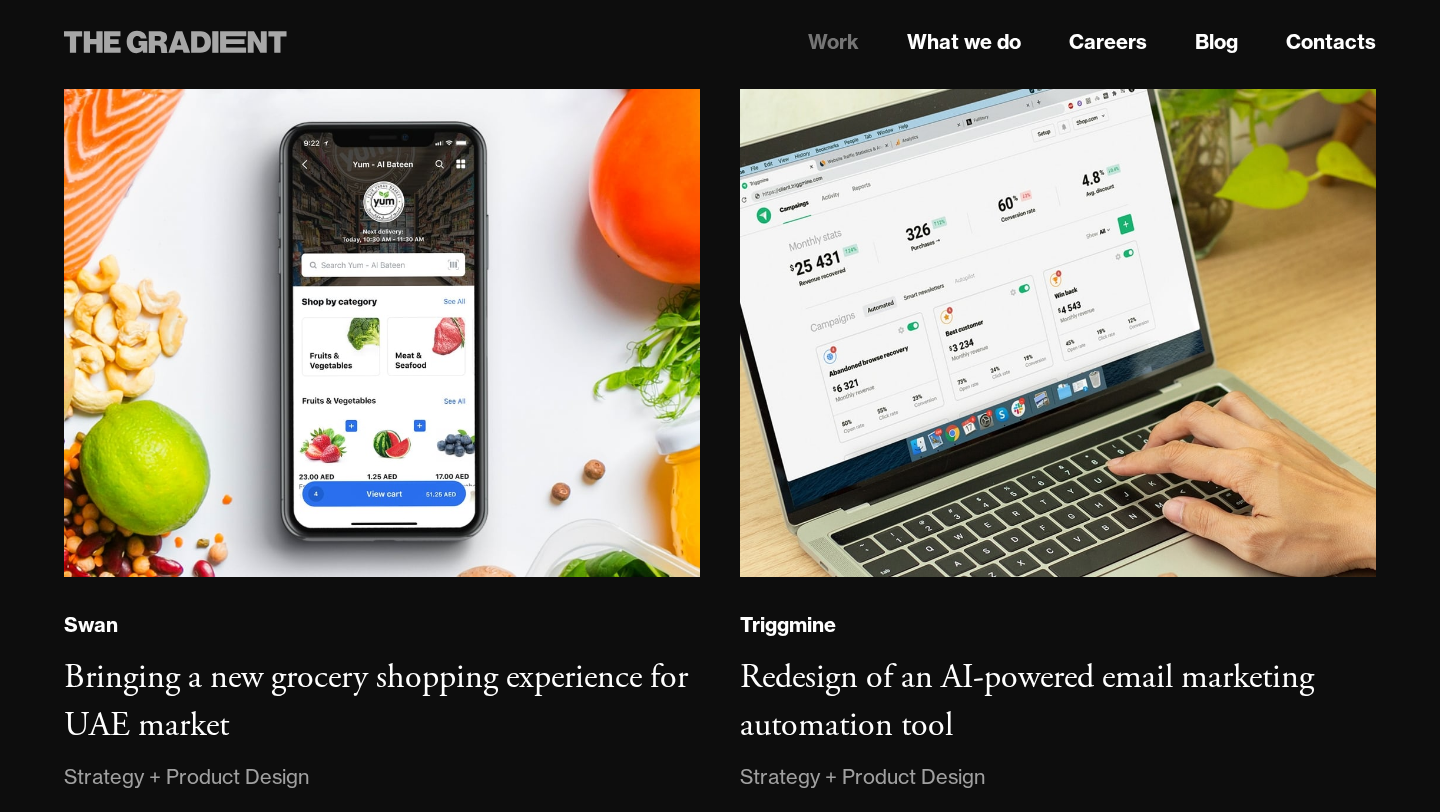 click 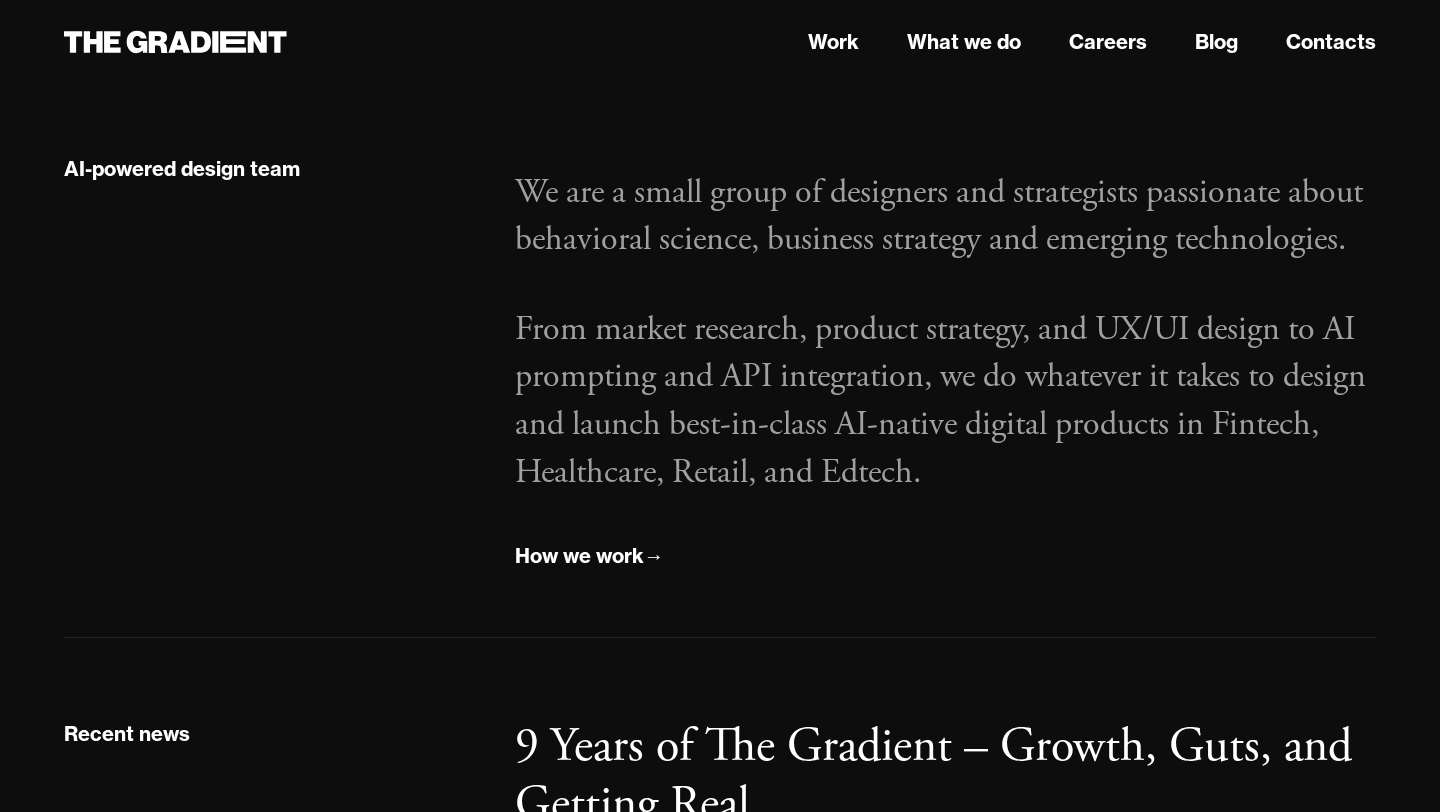 scroll, scrollTop: 2315, scrollLeft: 0, axis: vertical 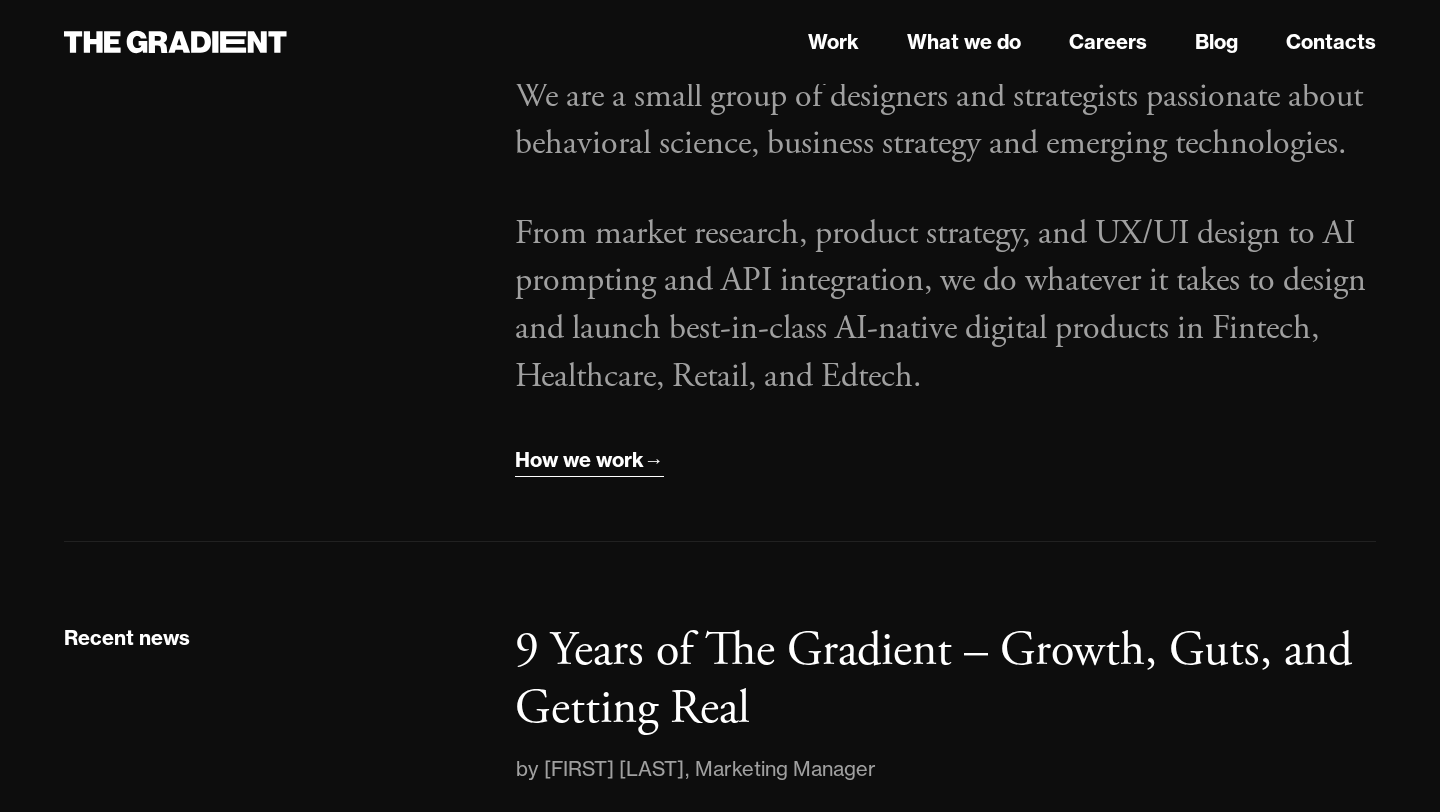 click on "How we work  →" at bounding box center [589, 460] 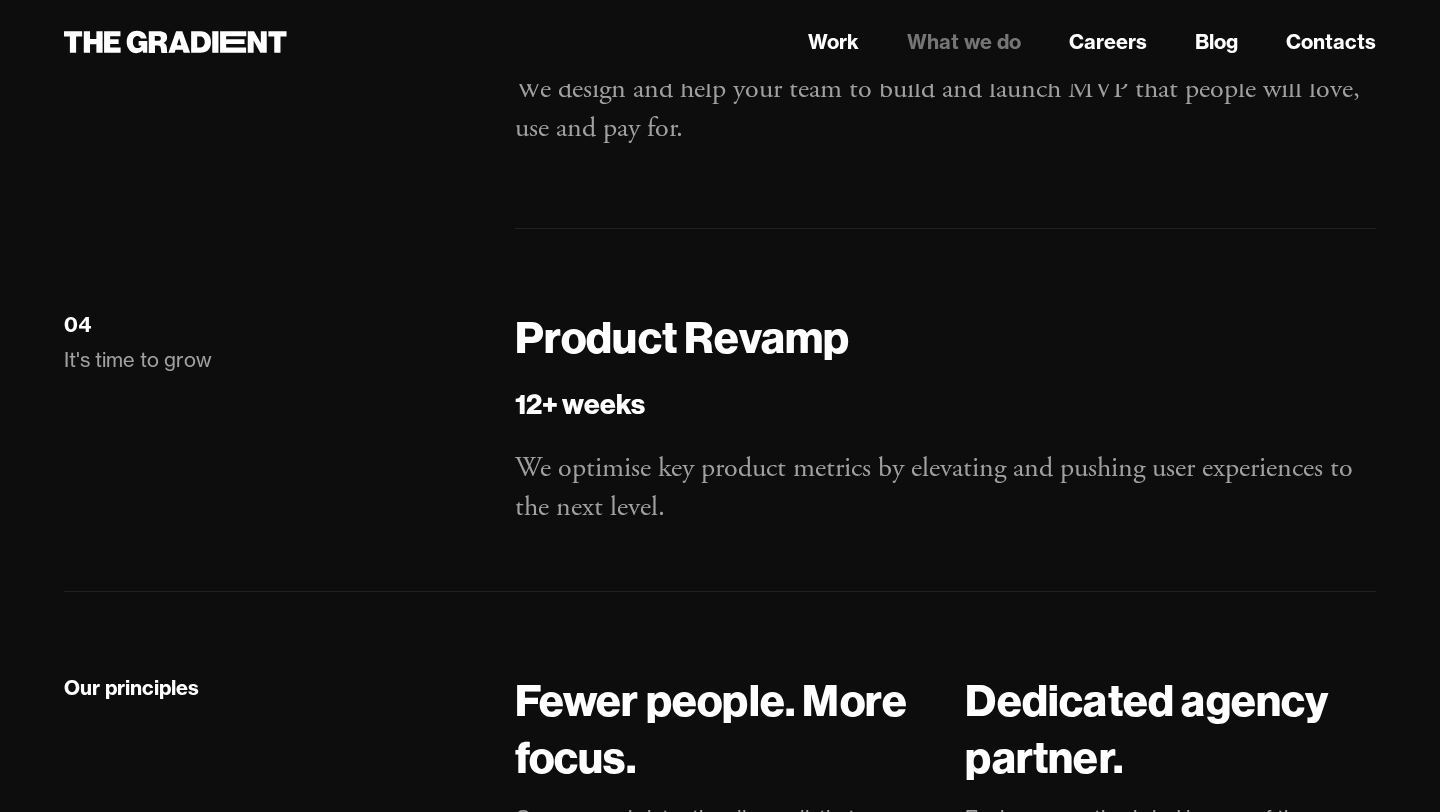 scroll, scrollTop: 3486, scrollLeft: 0, axis: vertical 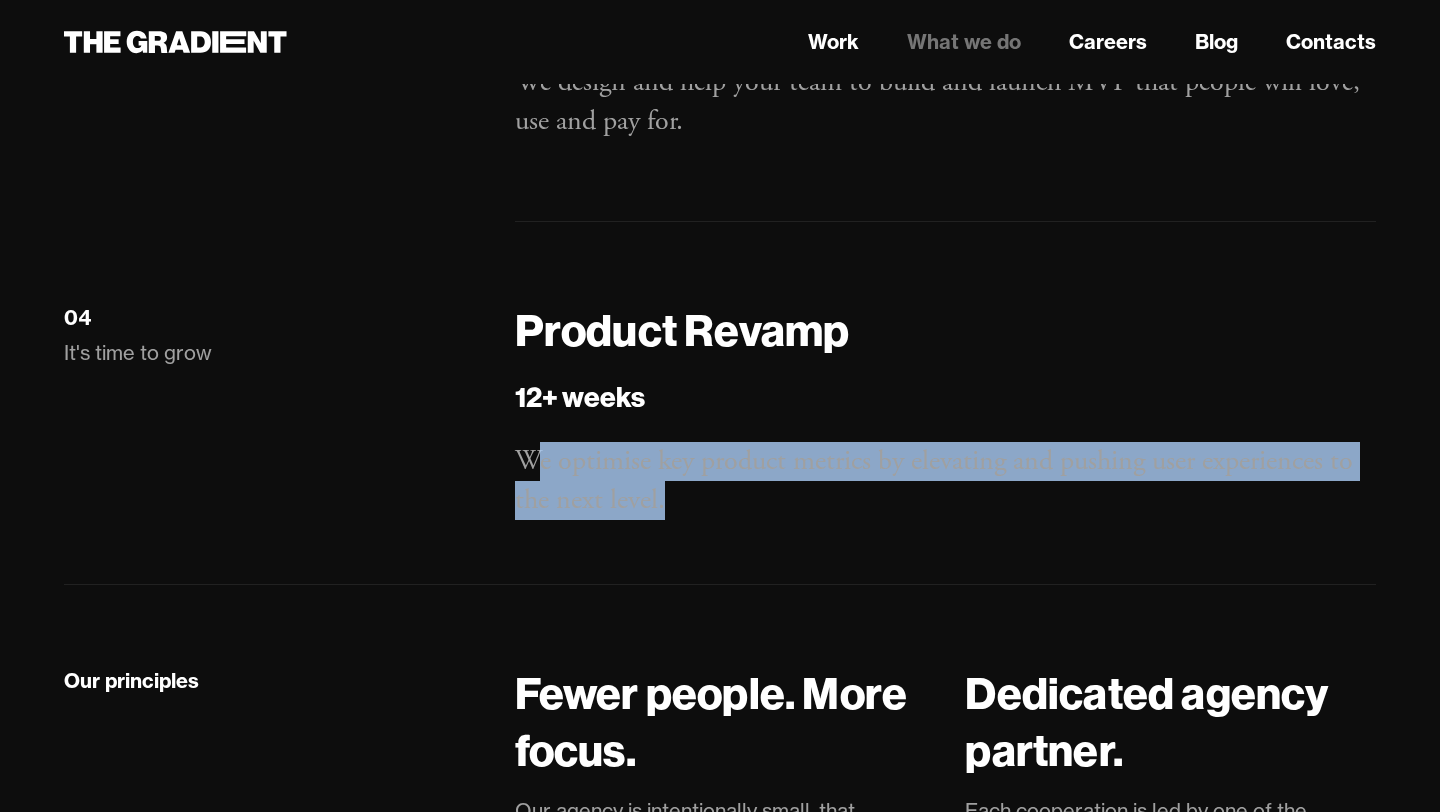 drag, startPoint x: 535, startPoint y: 465, endPoint x: 699, endPoint y: 534, distance: 177.92415 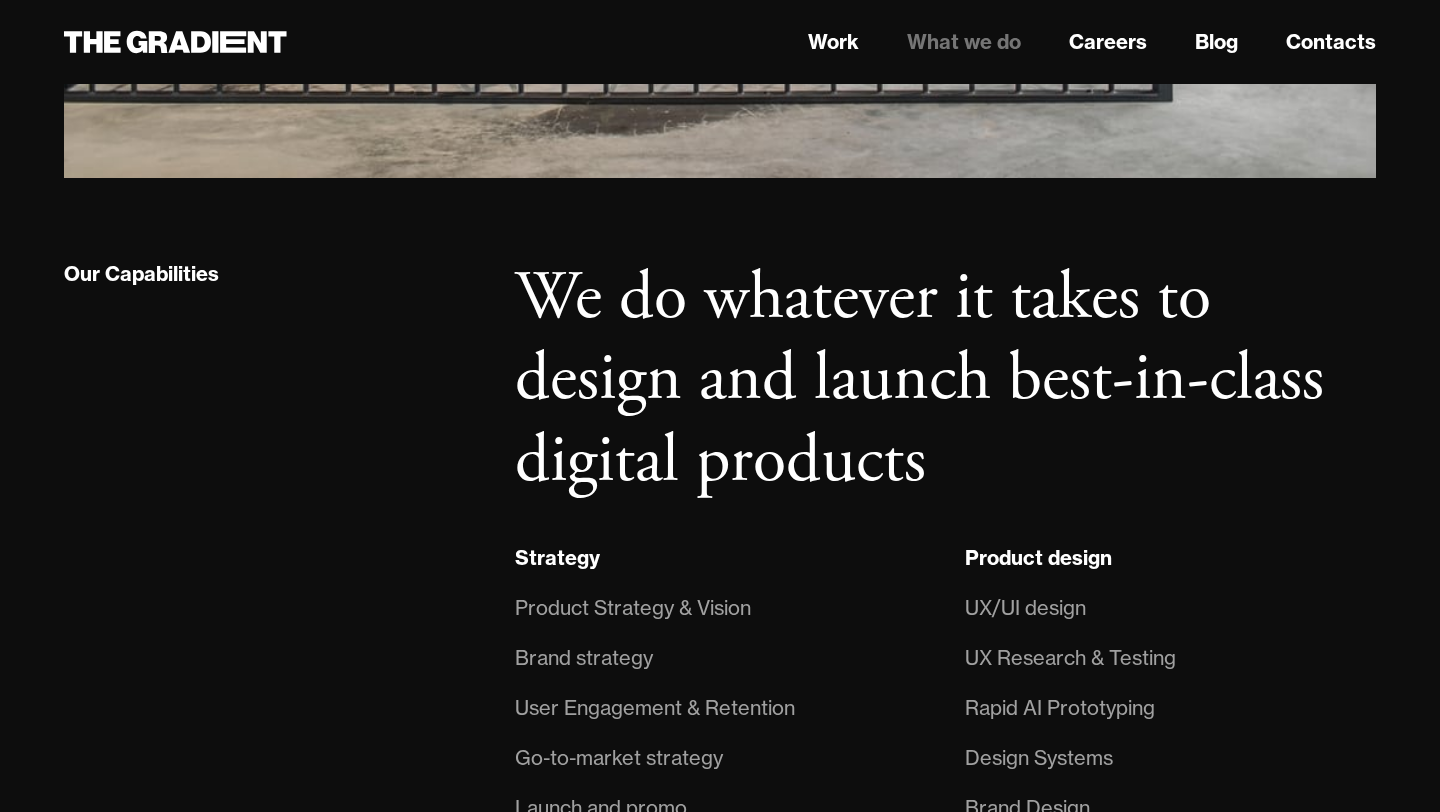 scroll, scrollTop: 0, scrollLeft: 0, axis: both 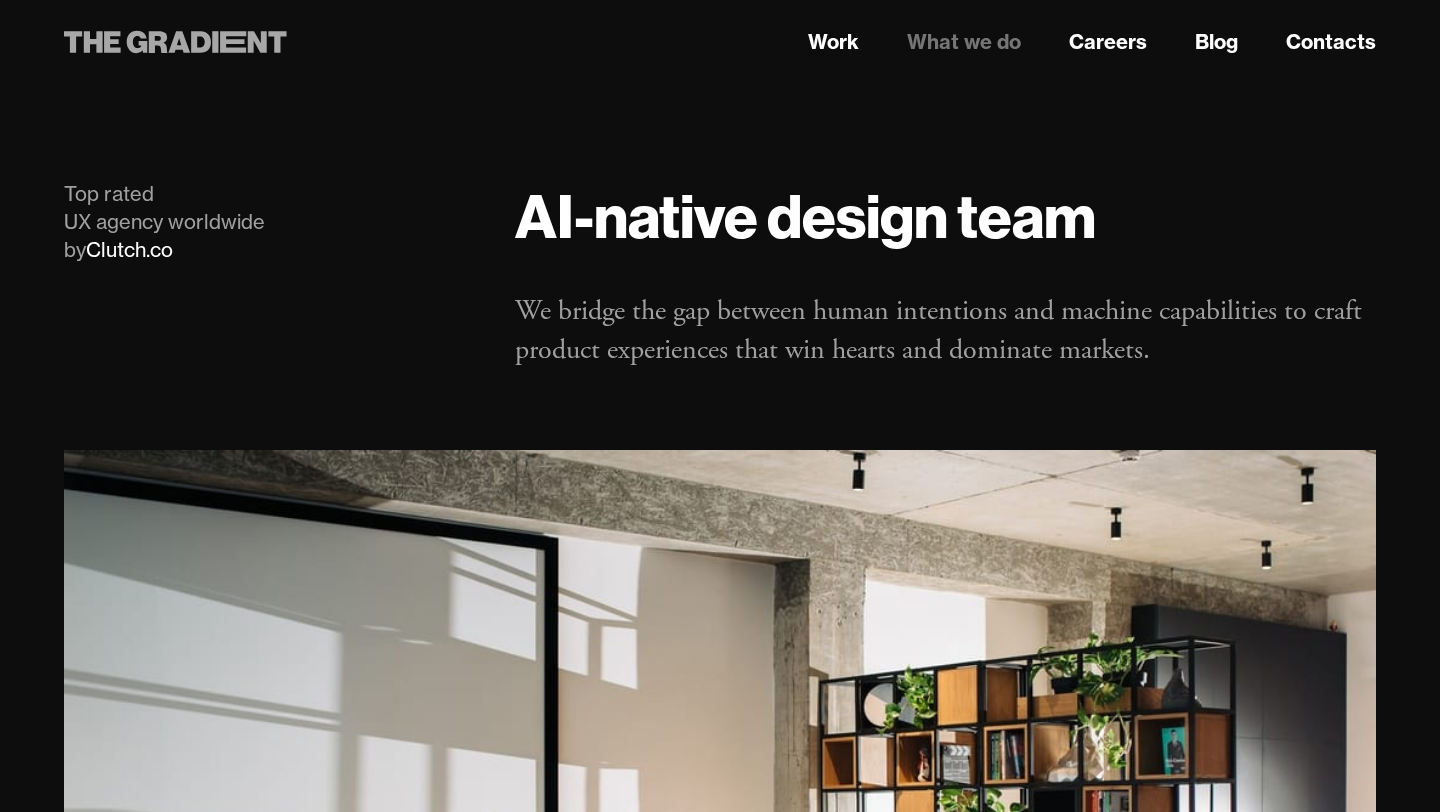 click 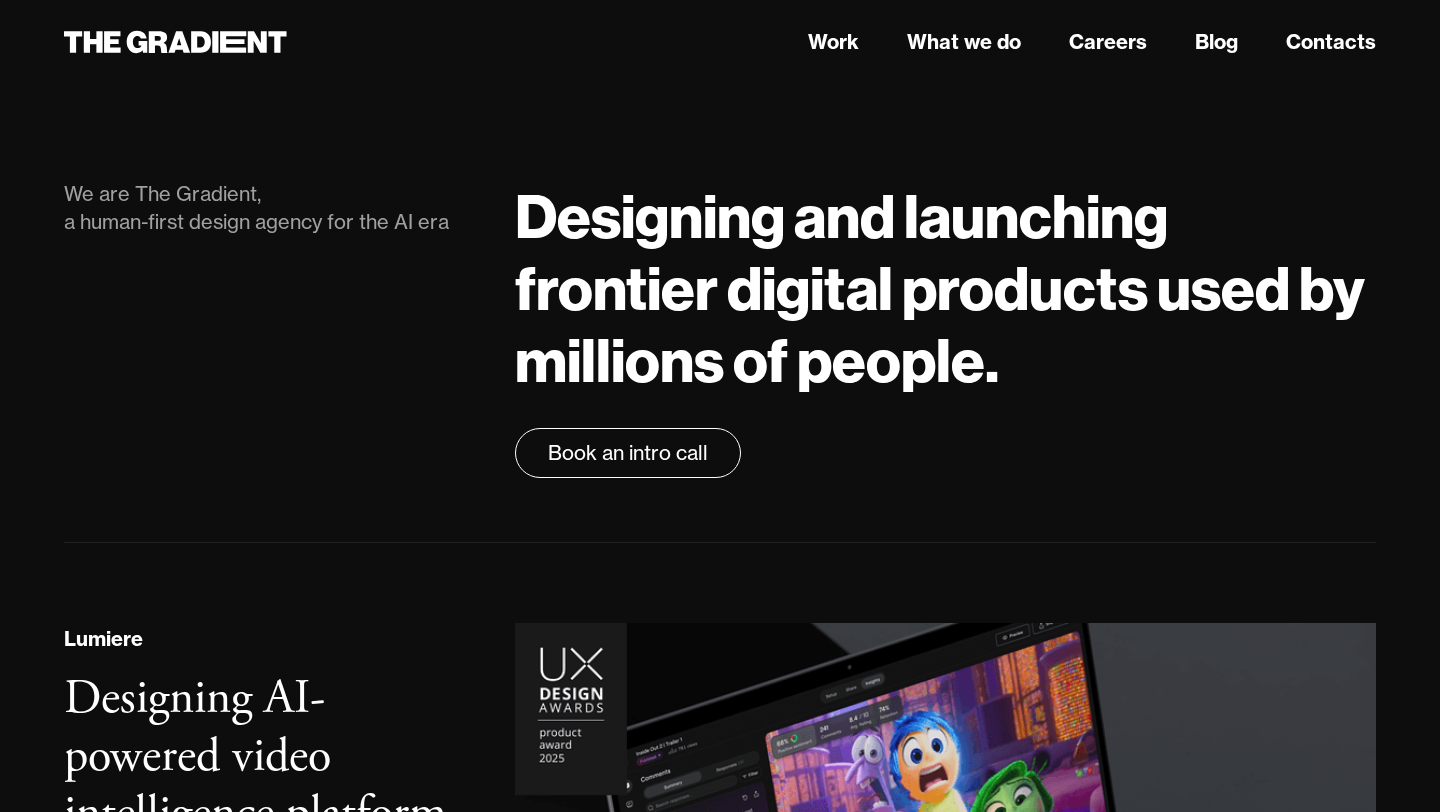 scroll, scrollTop: 0, scrollLeft: 0, axis: both 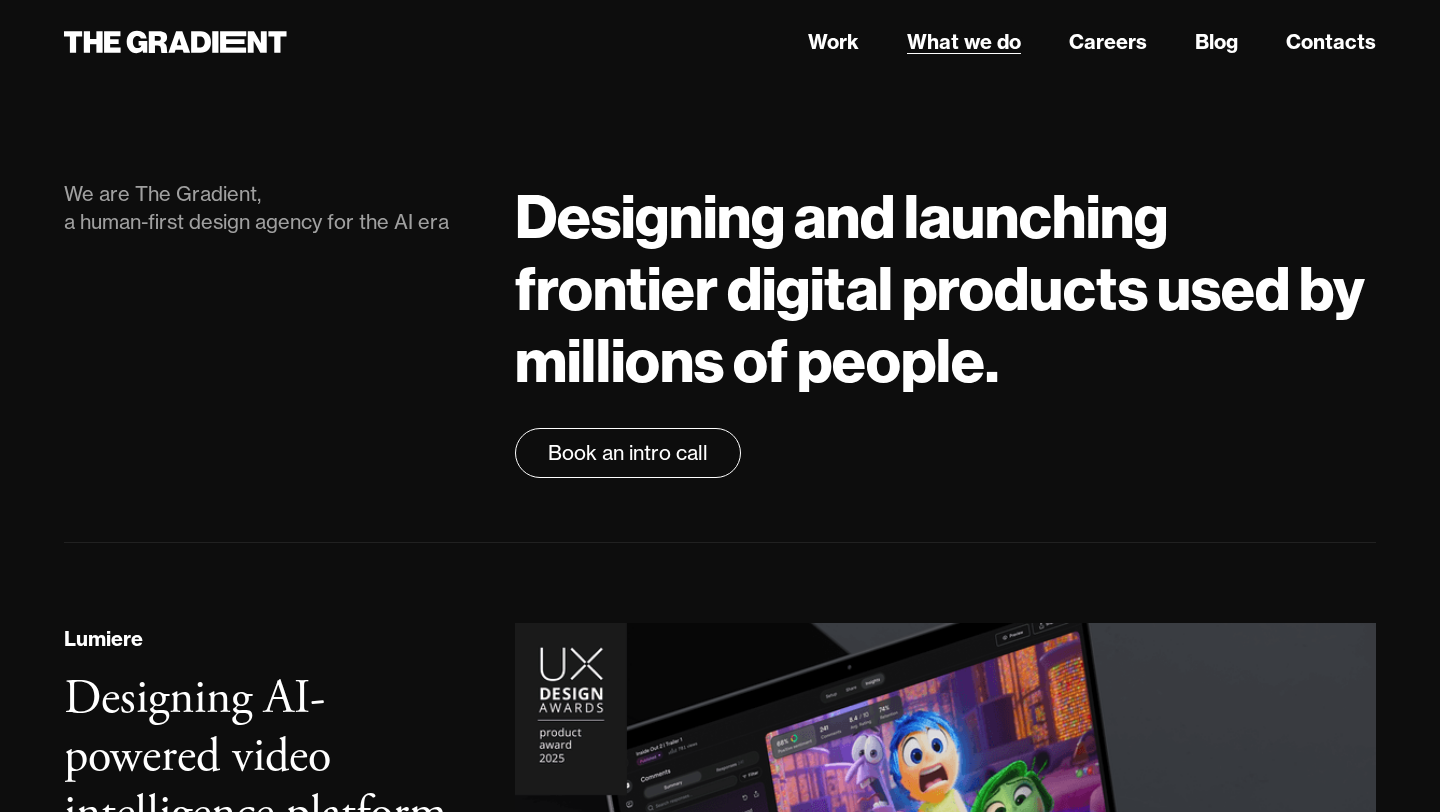 click on "What we do" at bounding box center [964, 42] 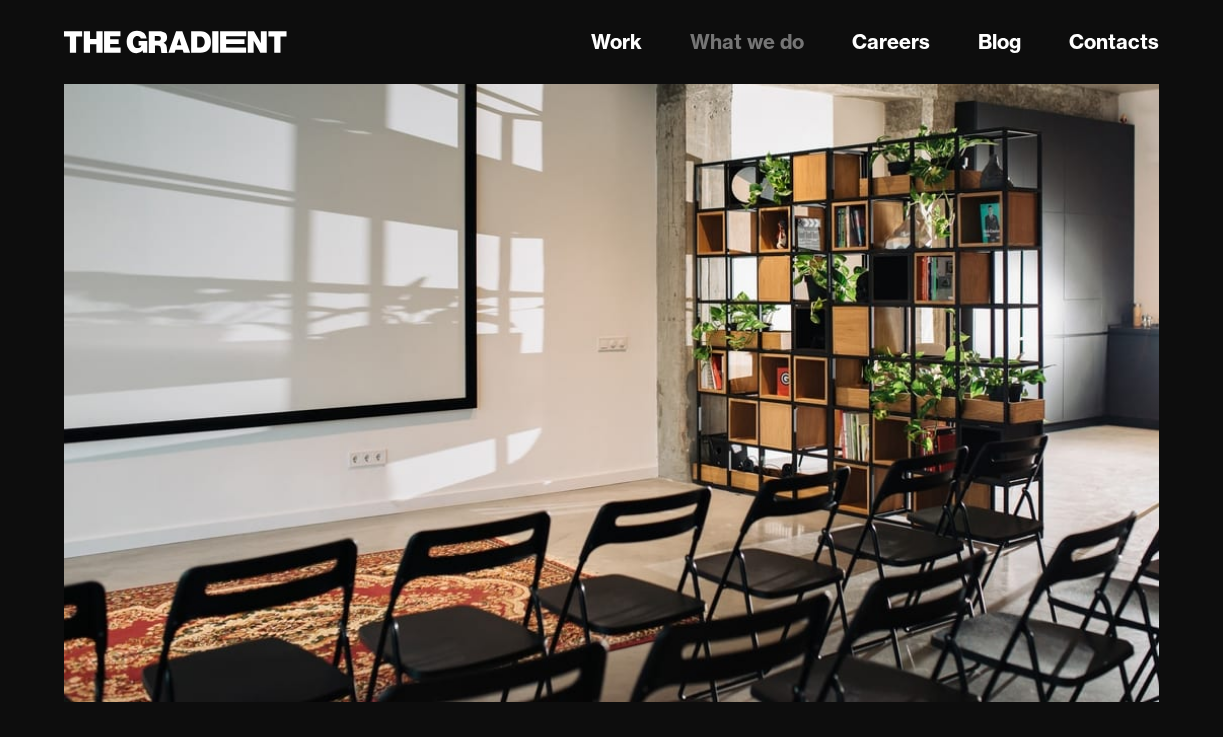 scroll, scrollTop: 210, scrollLeft: 0, axis: vertical 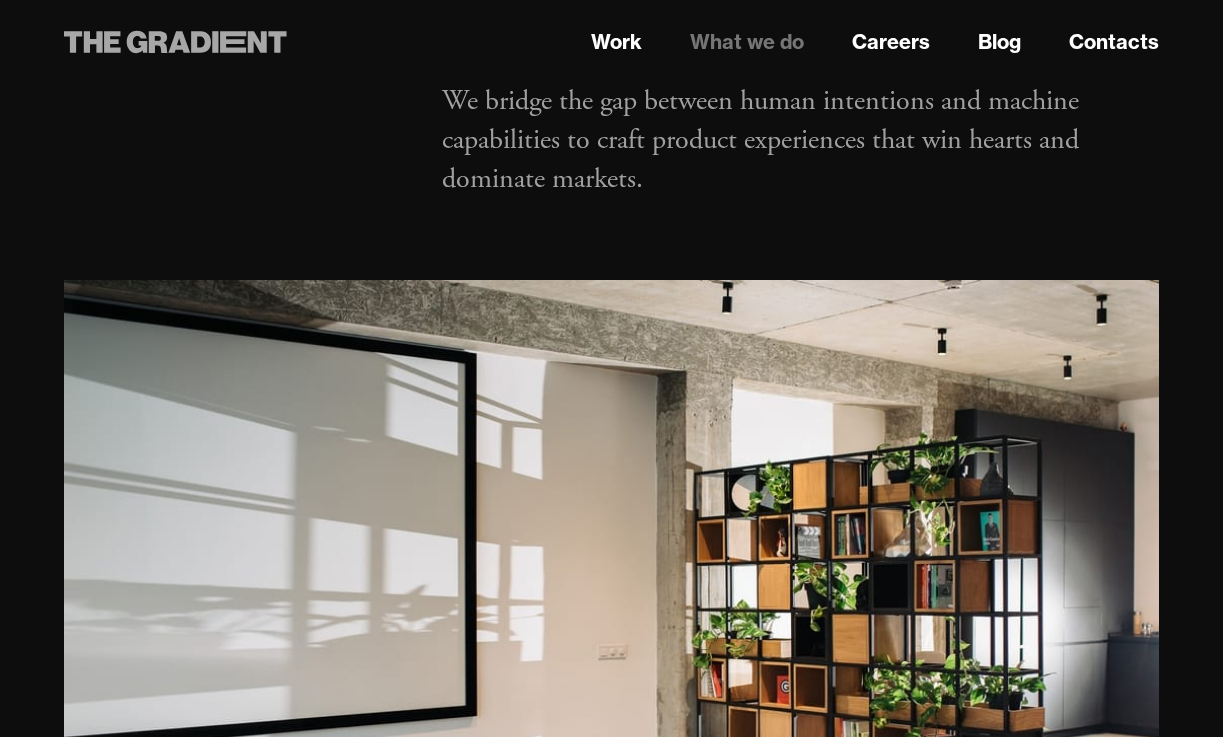 click 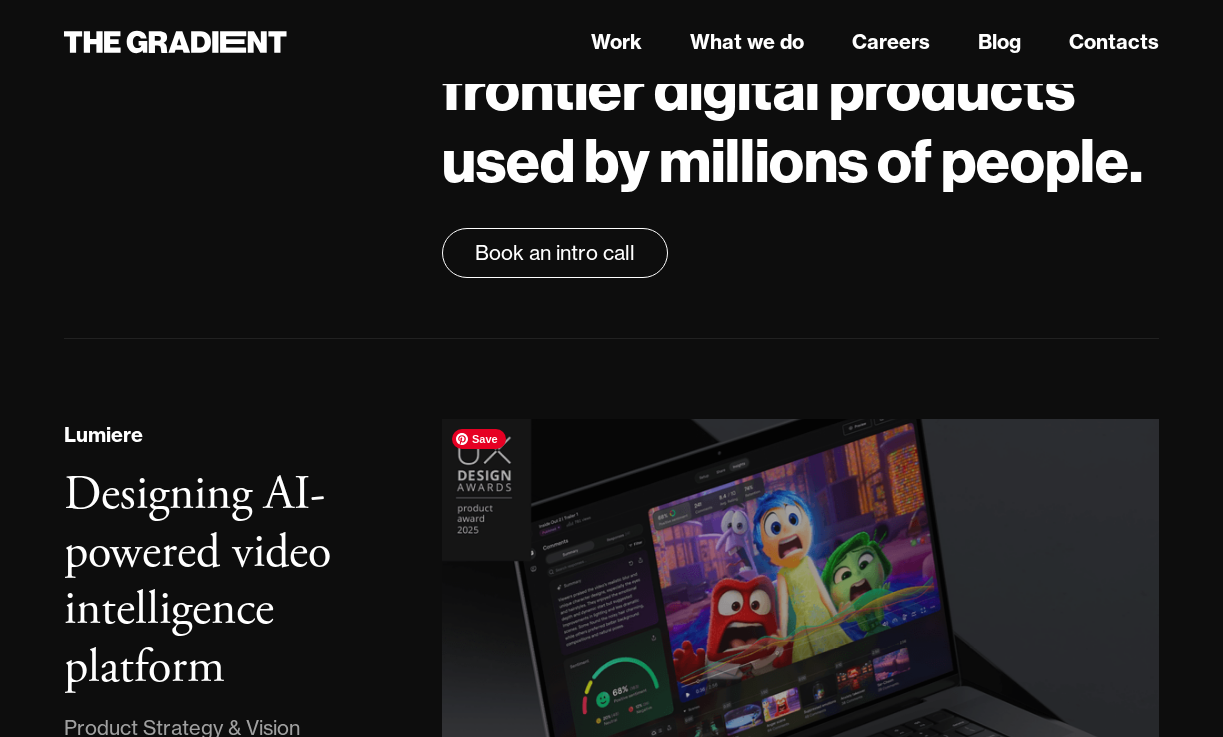 scroll, scrollTop: 0, scrollLeft: 0, axis: both 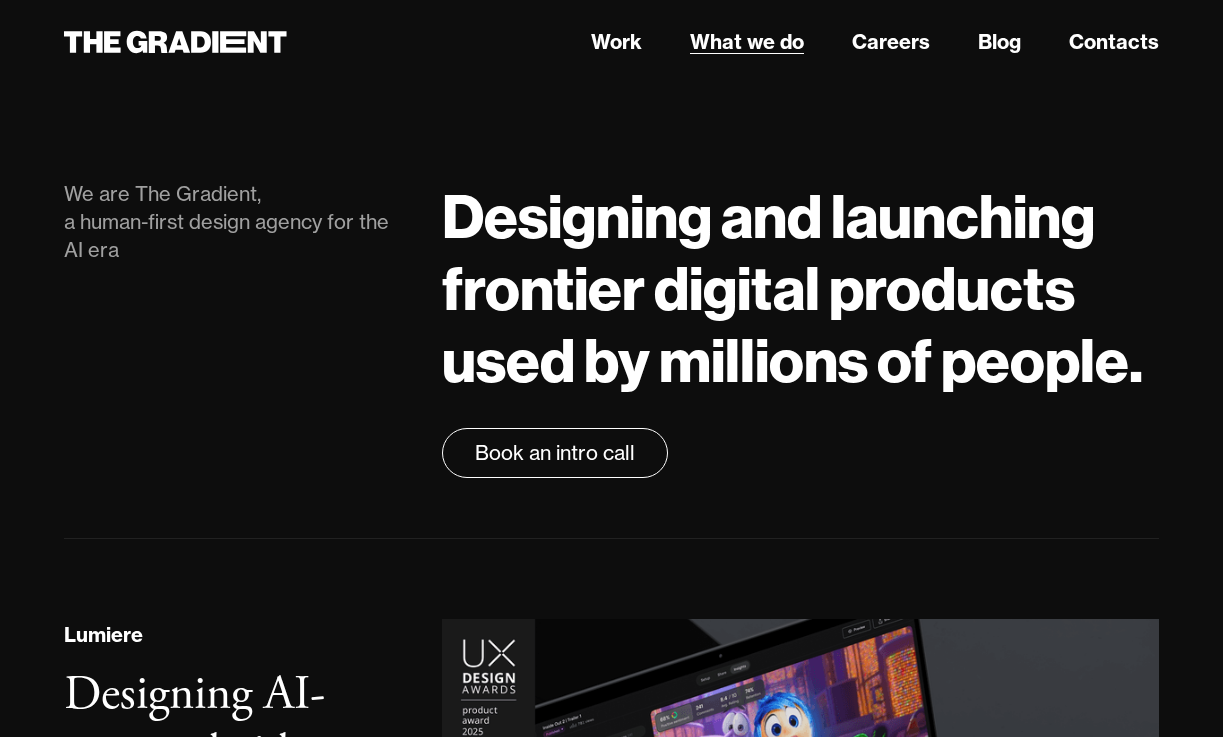 click on "What we do" at bounding box center [747, 42] 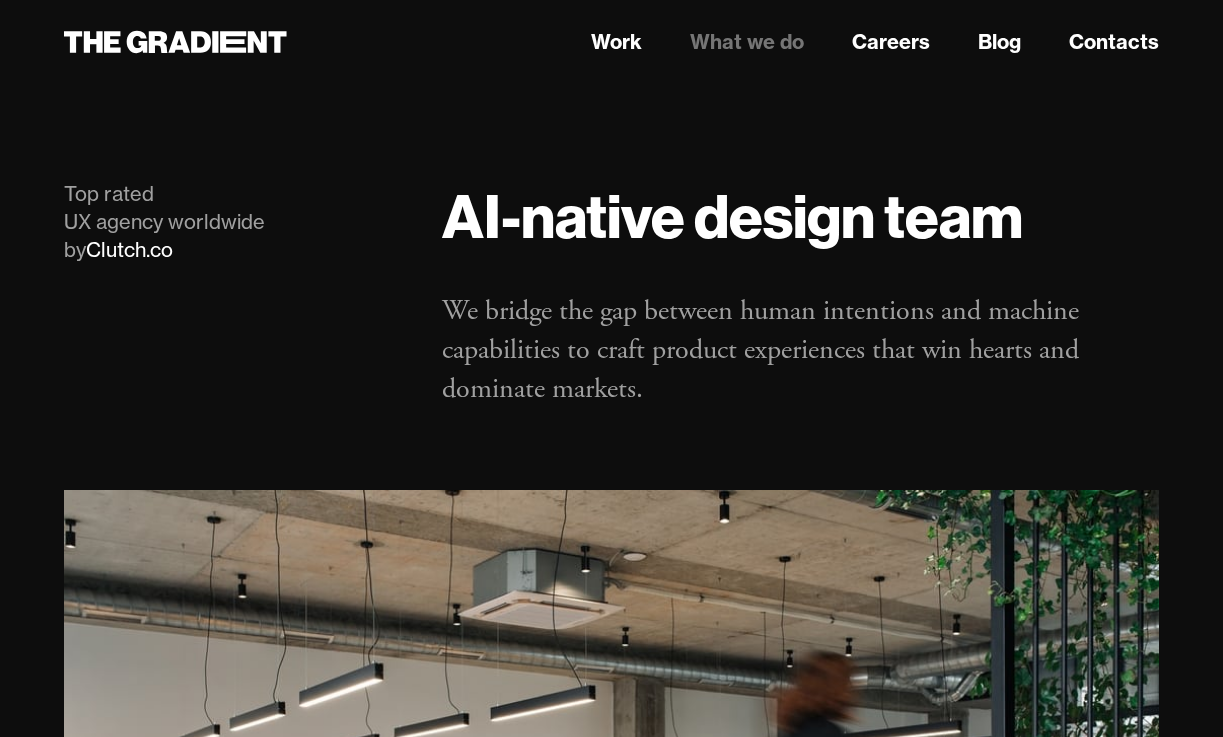 scroll, scrollTop: 0, scrollLeft: 0, axis: both 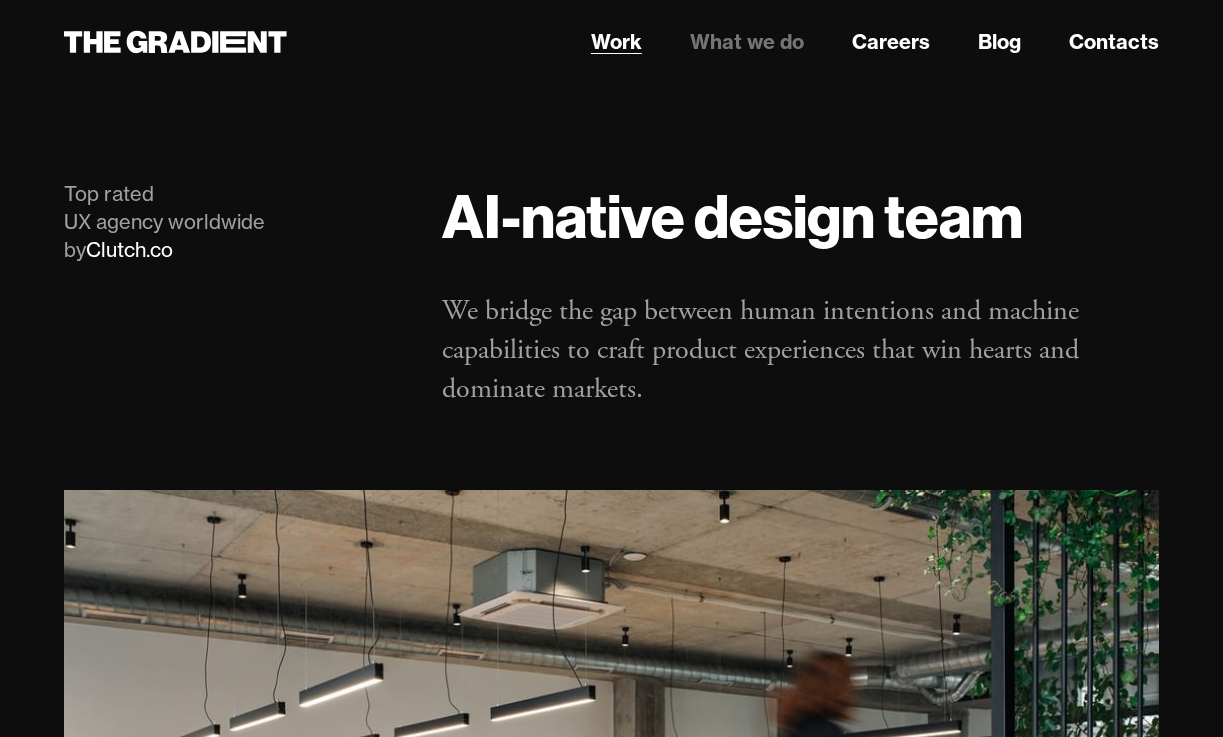 click on "Work" at bounding box center [616, 42] 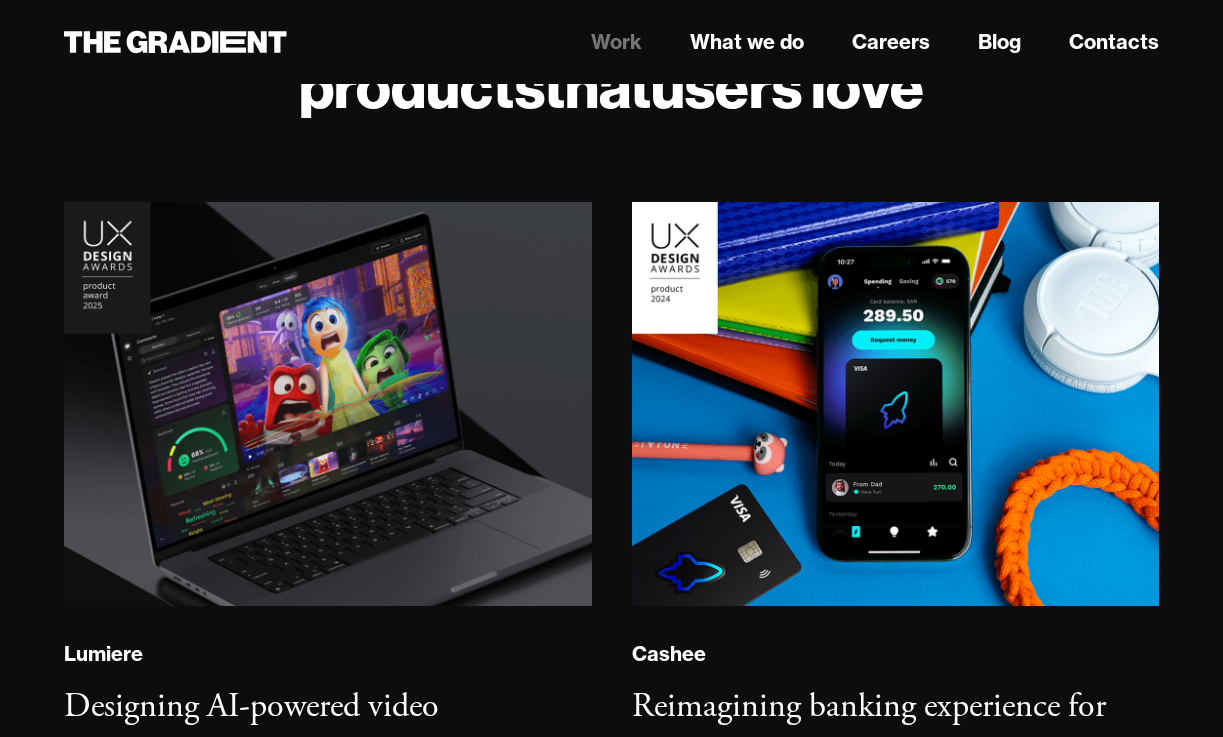 scroll, scrollTop: 278, scrollLeft: 0, axis: vertical 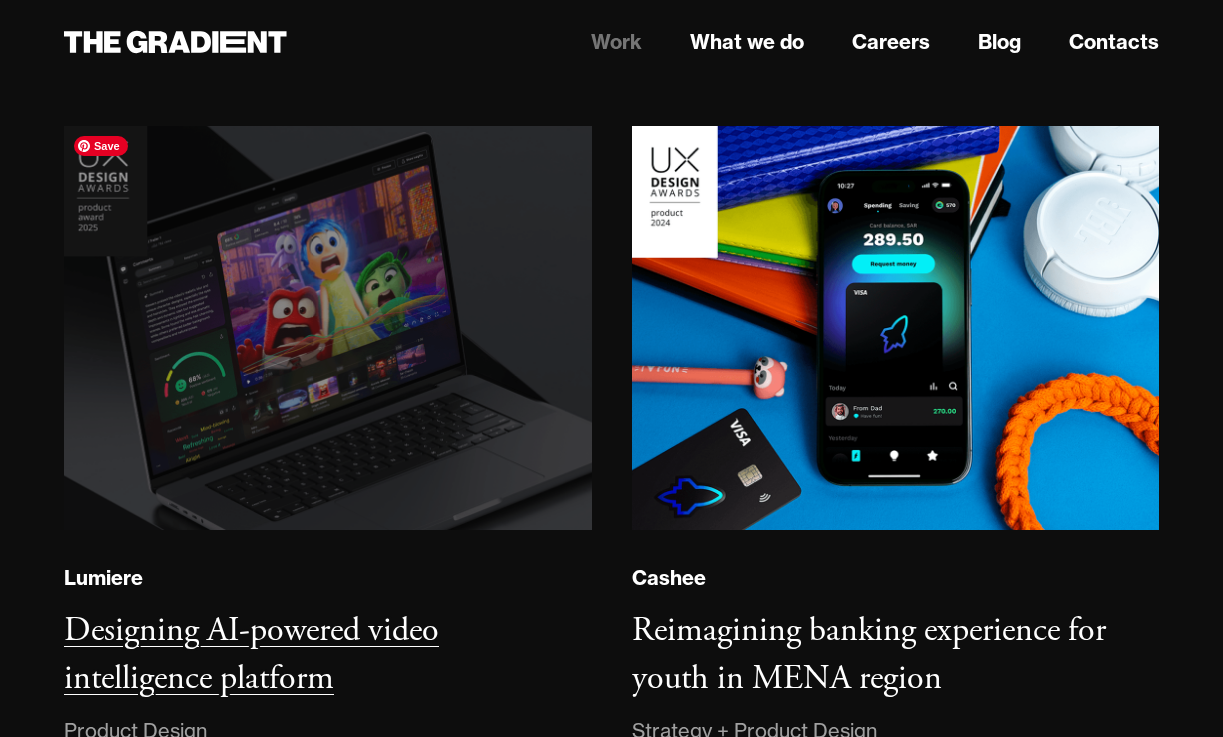 click at bounding box center [328, 328] 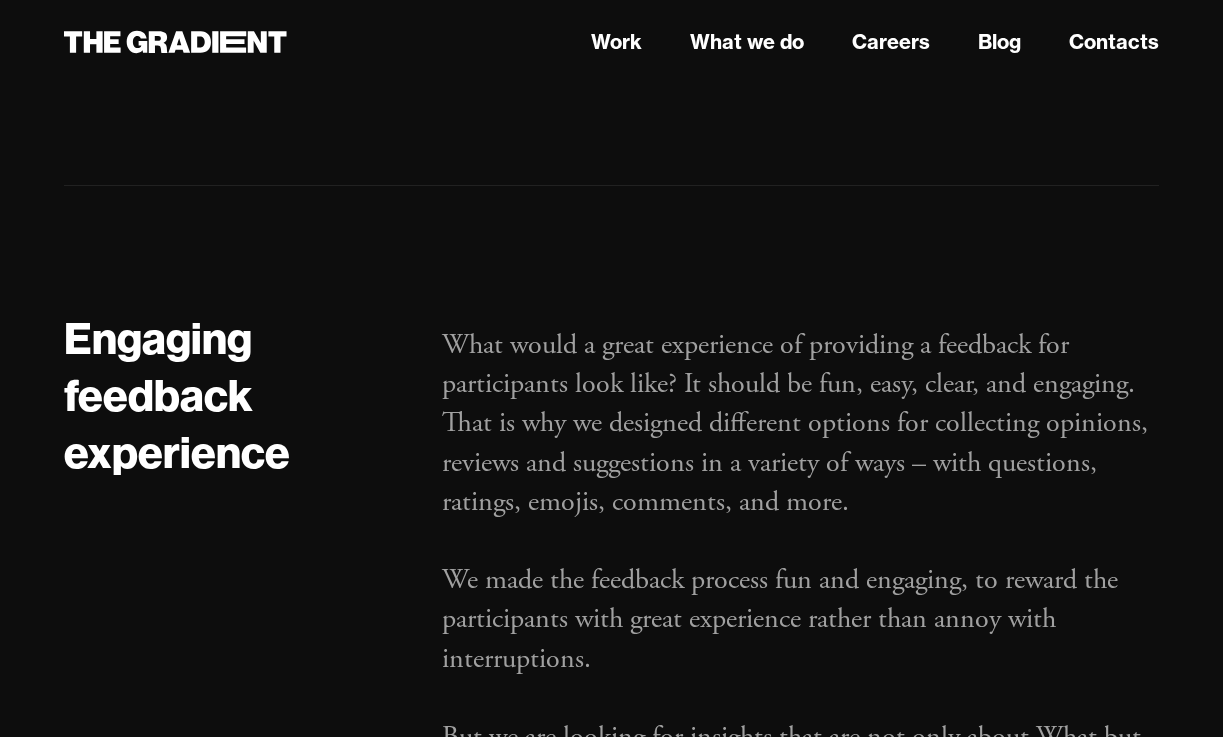 scroll, scrollTop: 3855, scrollLeft: 0, axis: vertical 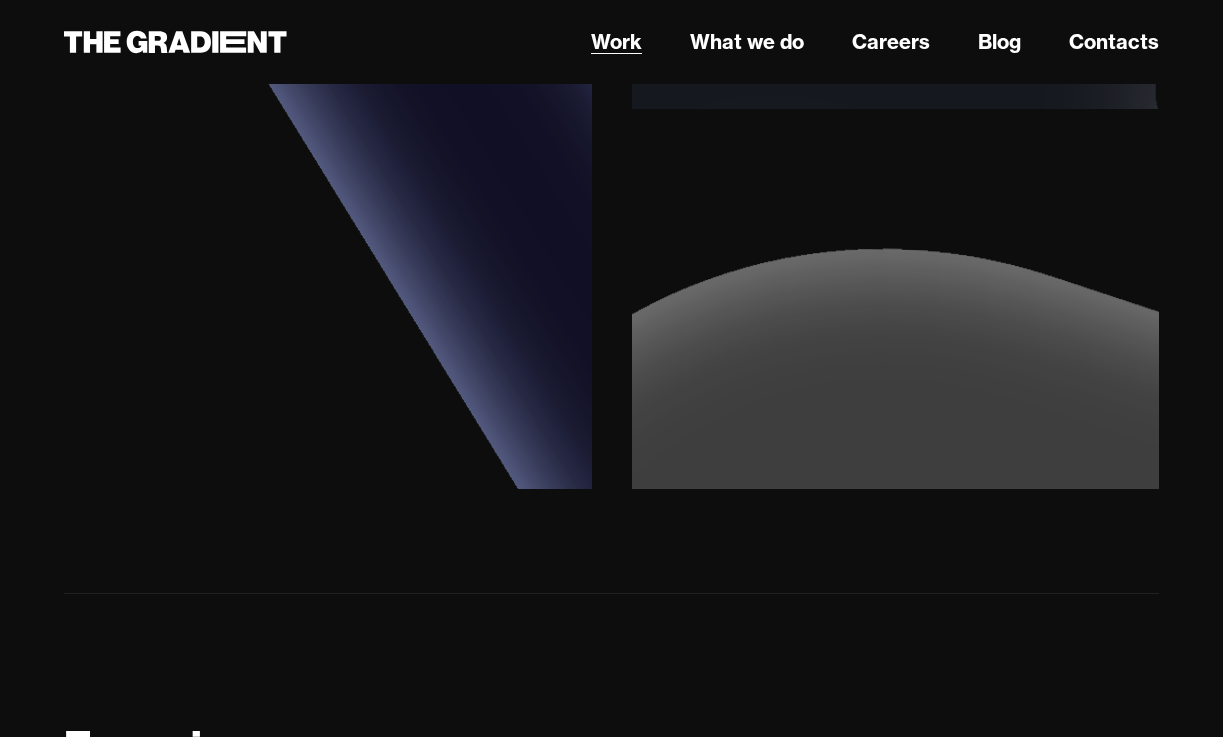 click on "Work" at bounding box center [616, 42] 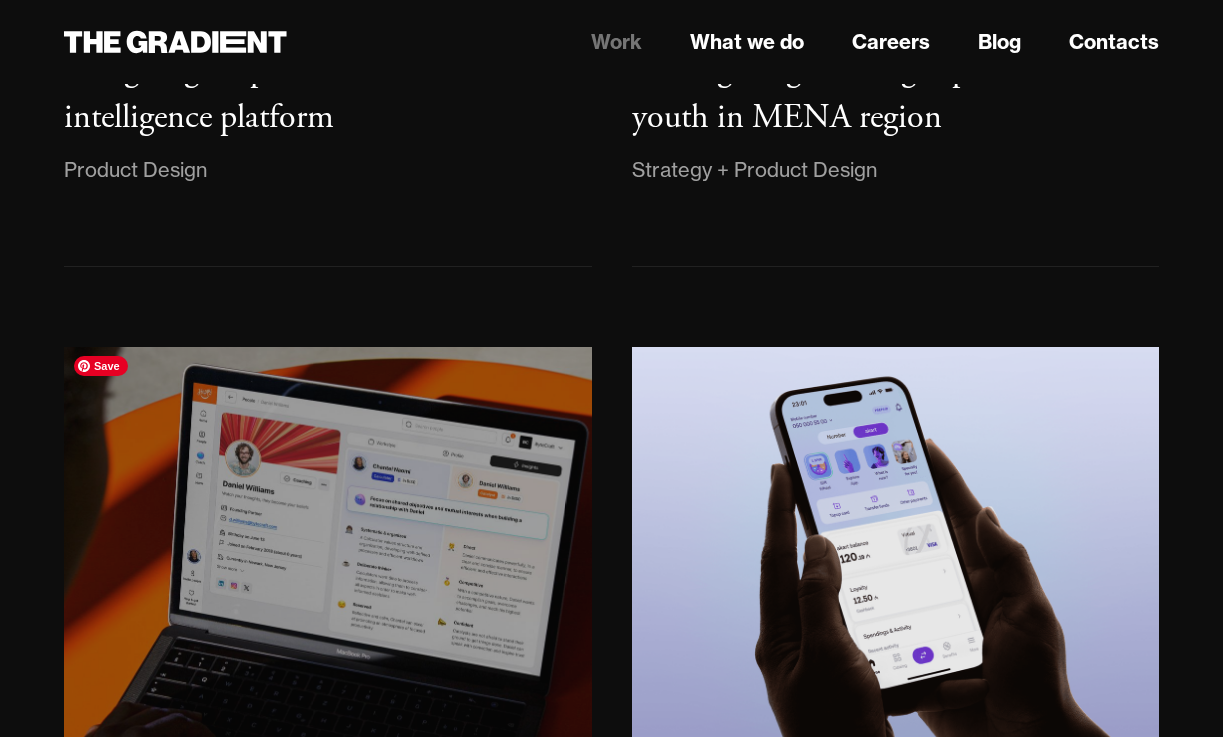 scroll, scrollTop: 1027, scrollLeft: 0, axis: vertical 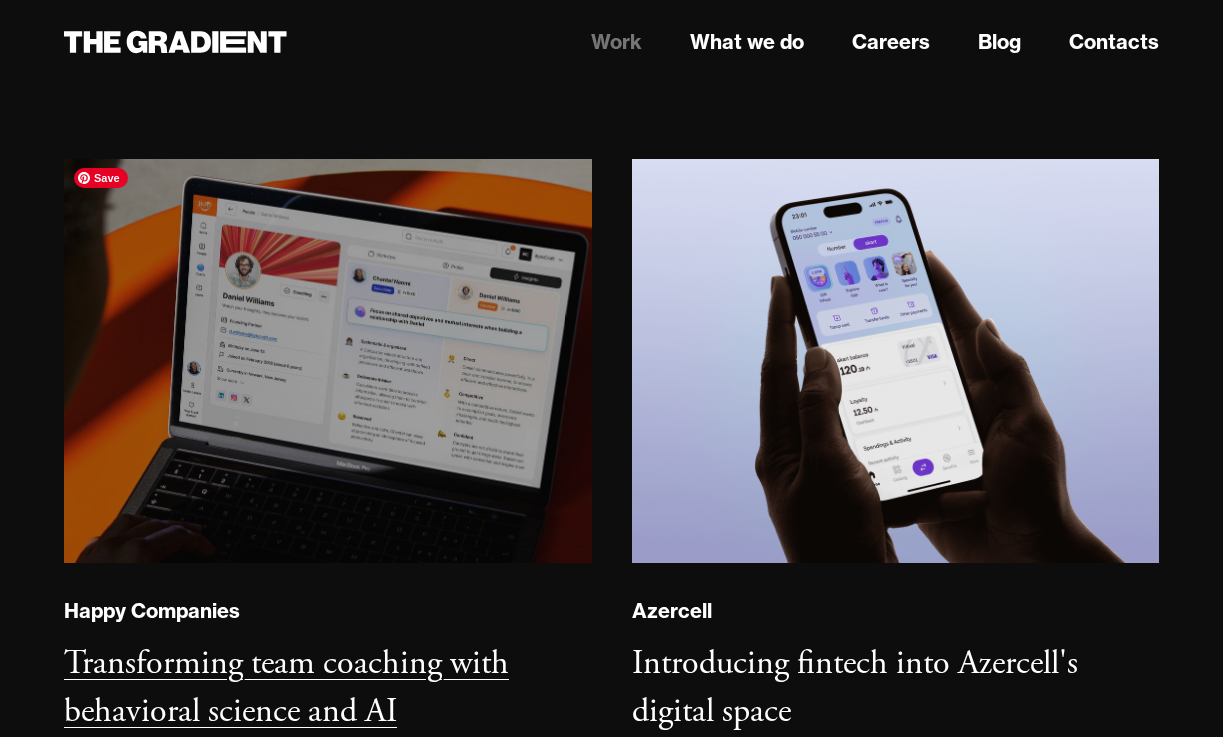 click at bounding box center [328, 361] 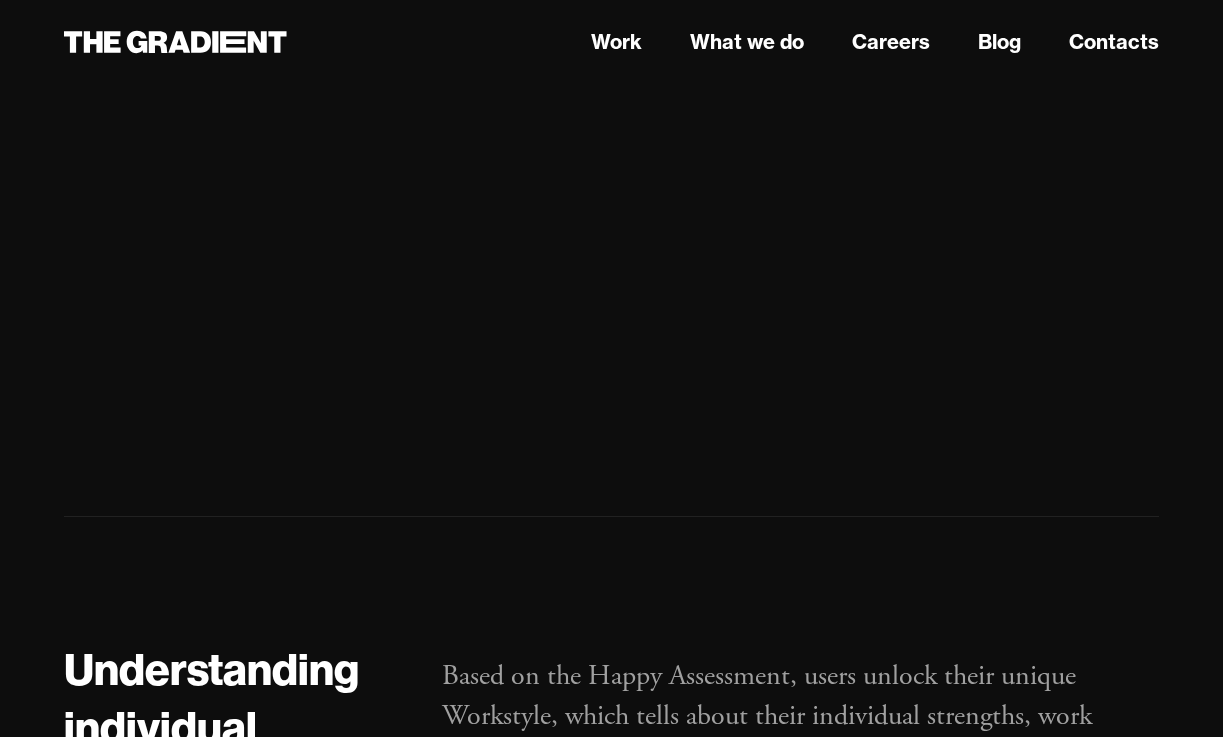 scroll, scrollTop: 3276, scrollLeft: 0, axis: vertical 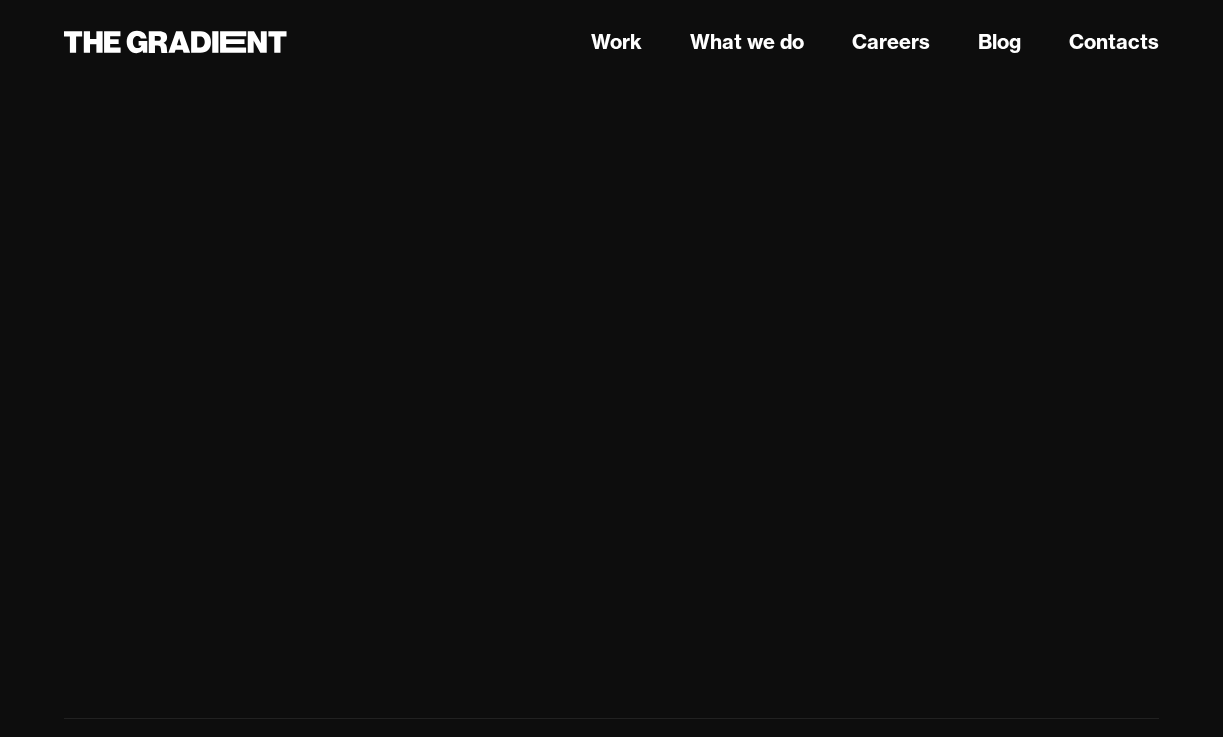 click on "Happy  Assessment We designed the assessment process to be engaging, with delights and animations integrated to showcase progress and motivate users to complete it. ‍ After completing Happy Assessment, users receive a Workstyle Snapshot — an expertly designed visual overview of the most important aspects of their personal workstyle, providing a quick and valuable understanding of how they operate best in the workplace." at bounding box center (611, 37) 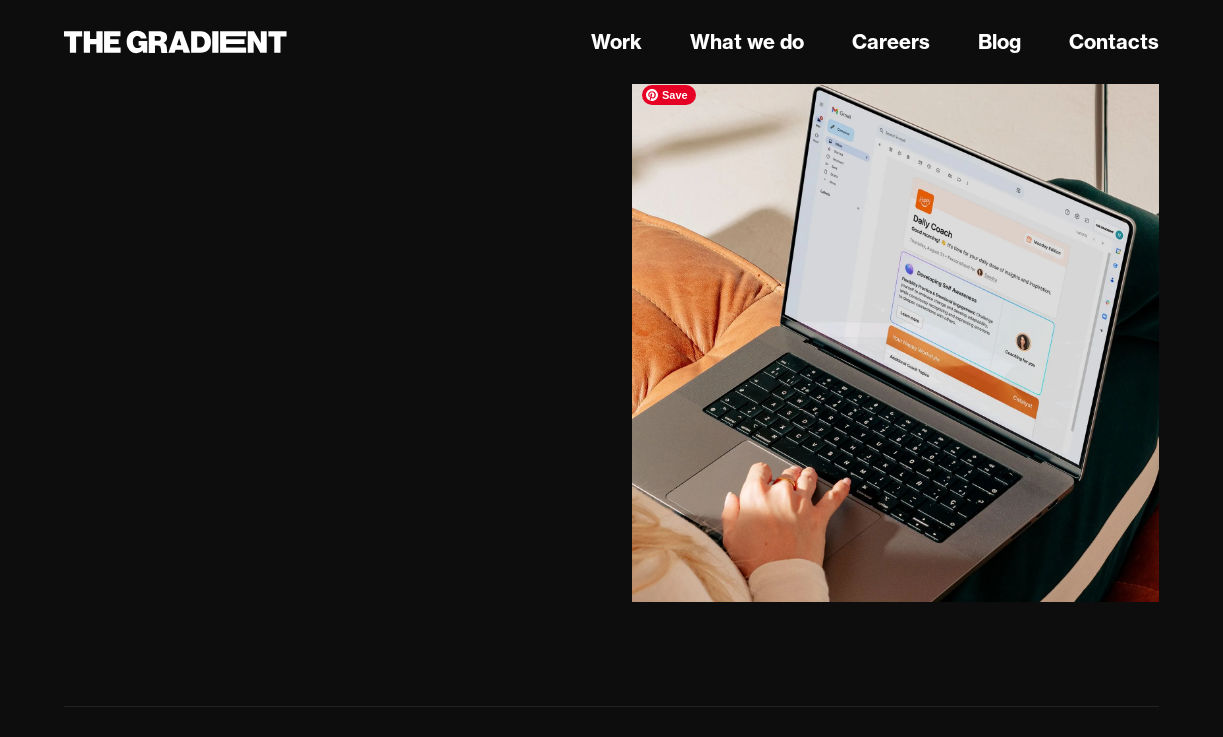 scroll, scrollTop: 10479, scrollLeft: 0, axis: vertical 